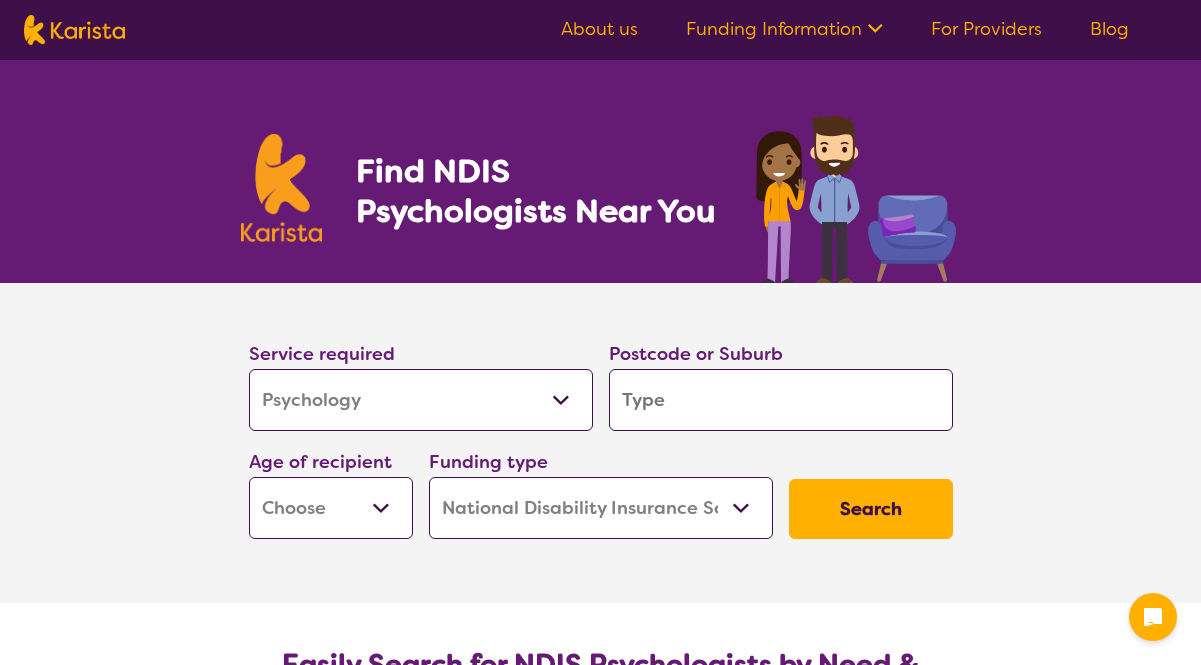select on "Psychology" 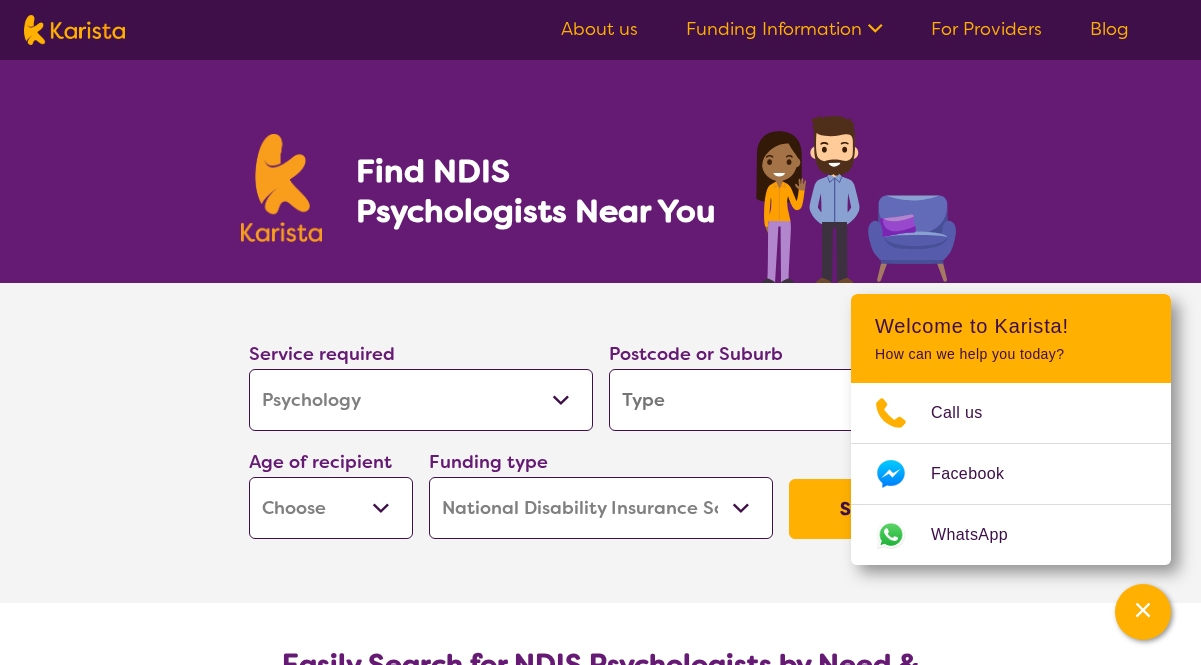 click at bounding box center (781, 400) 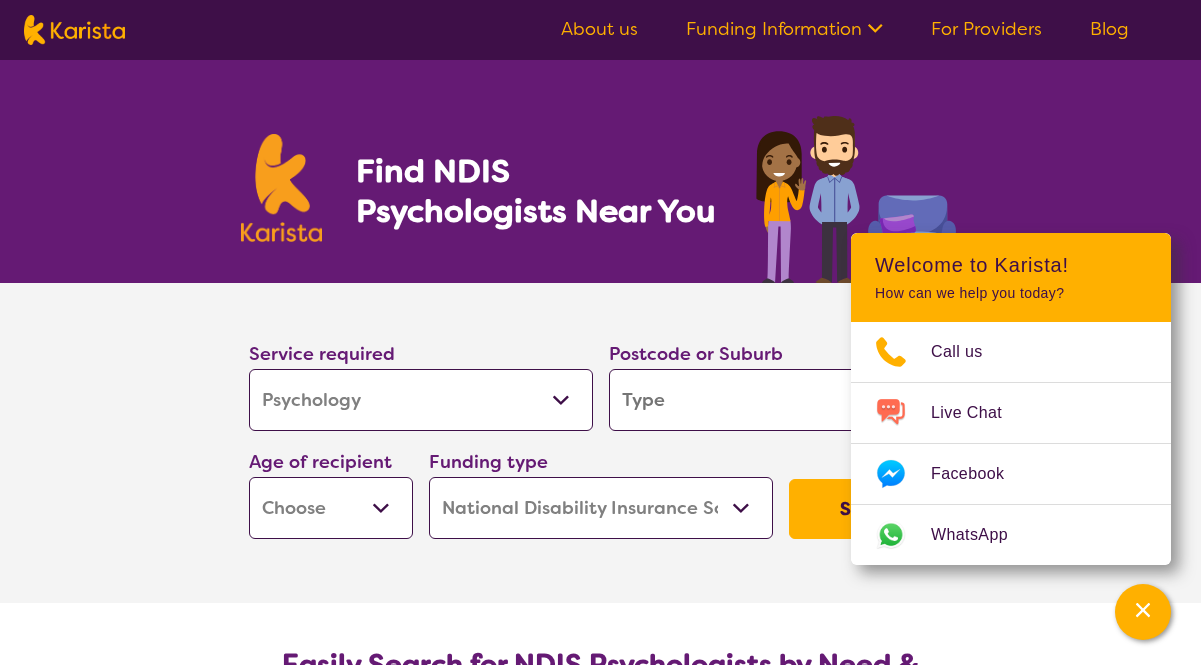 click at bounding box center [781, 400] 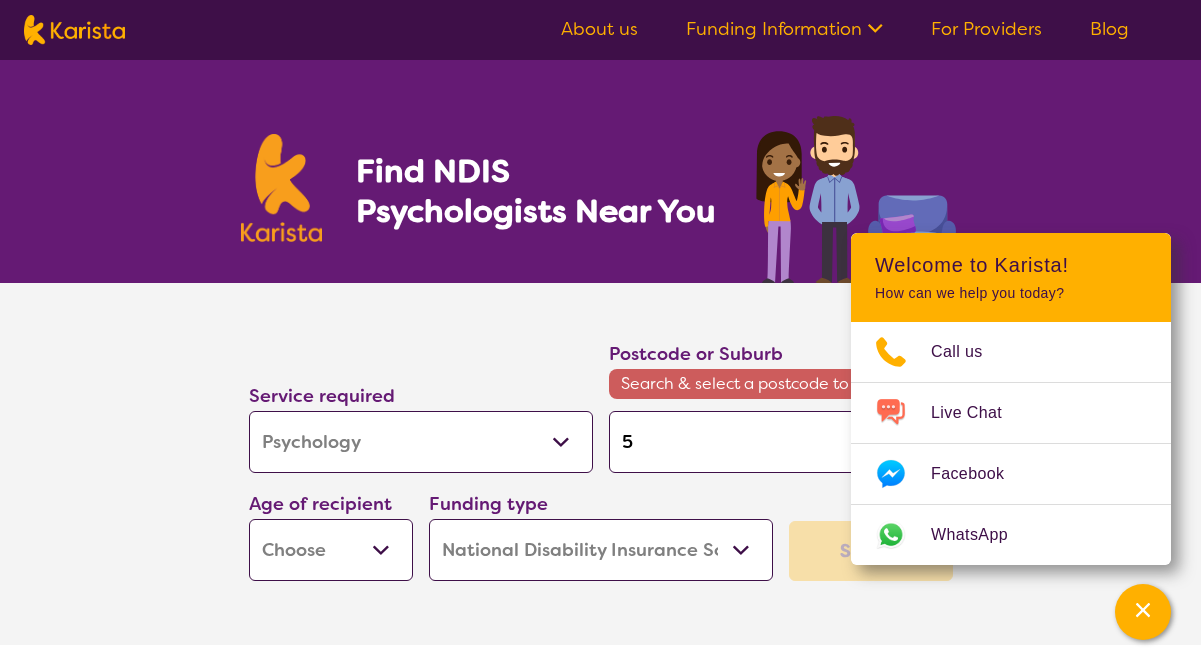 type on "51" 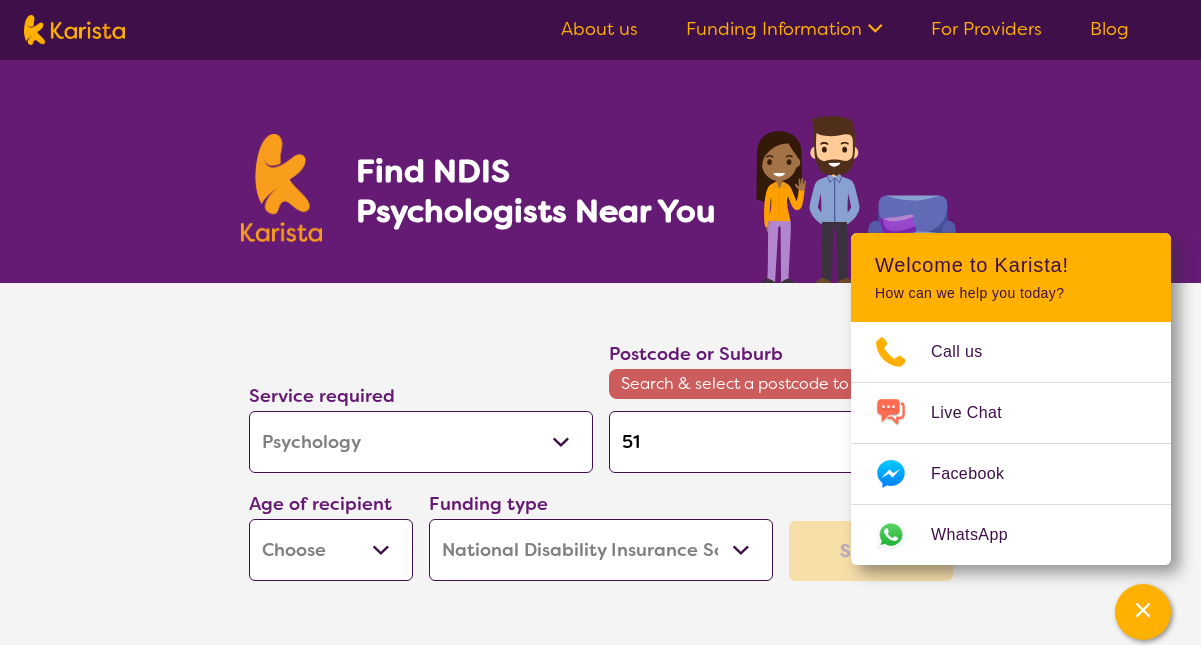 type on "[POSTCODE]" 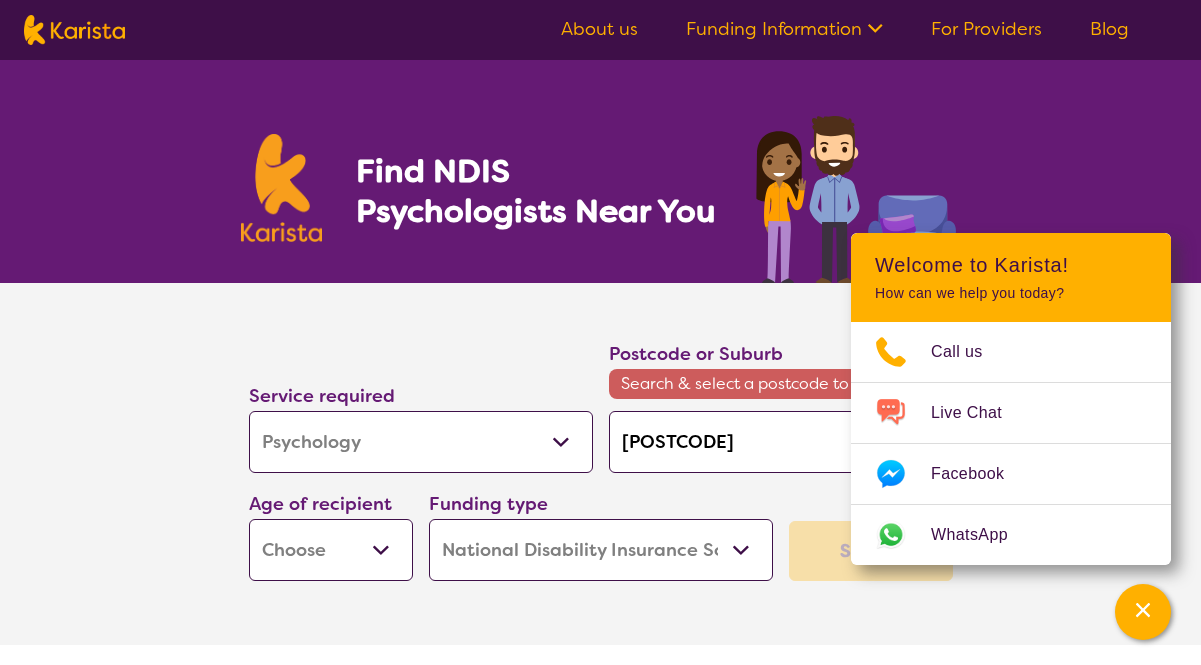 type on "[POSTCODE]" 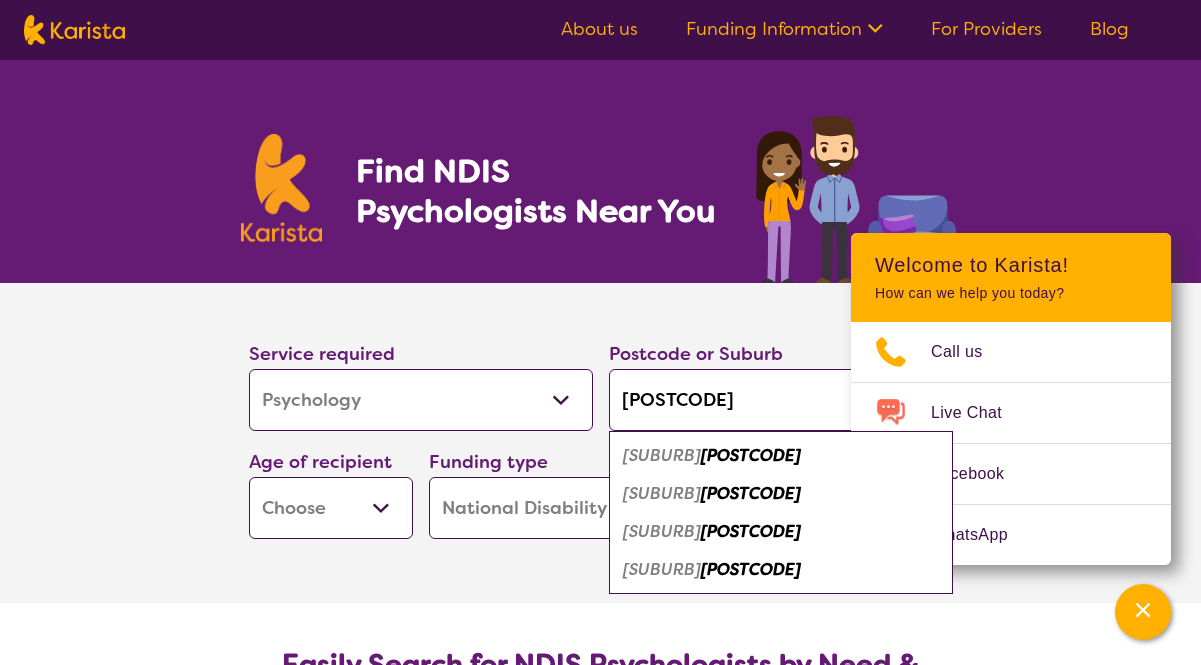 type on "[POSTCODE]" 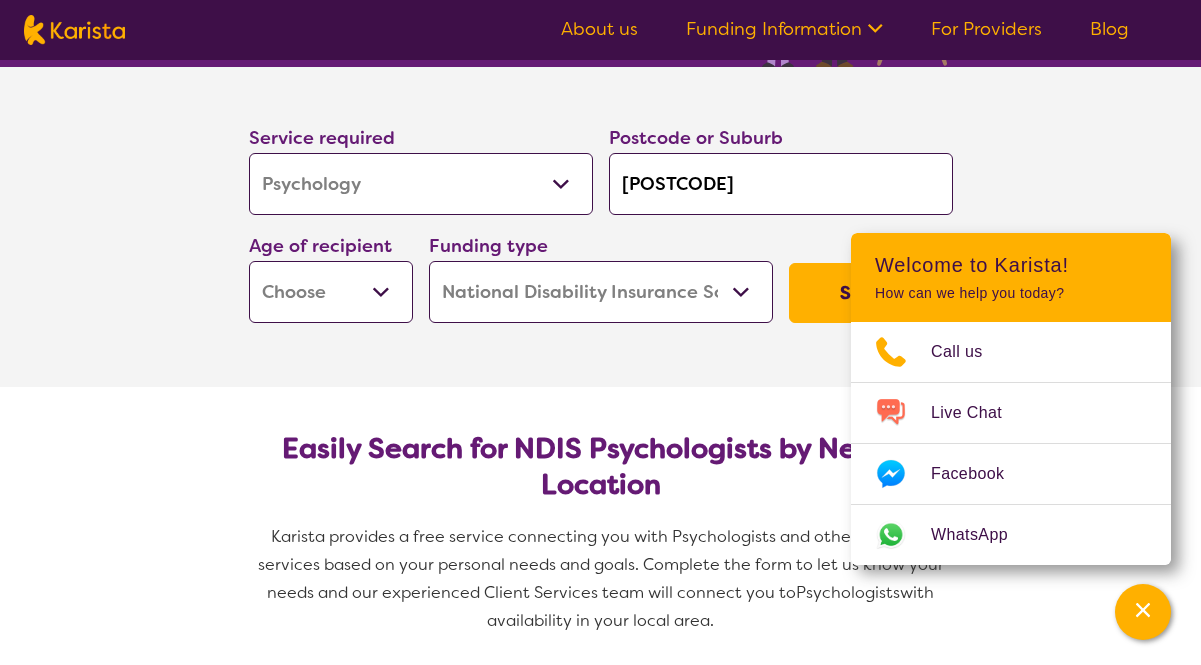 scroll, scrollTop: 300, scrollLeft: 0, axis: vertical 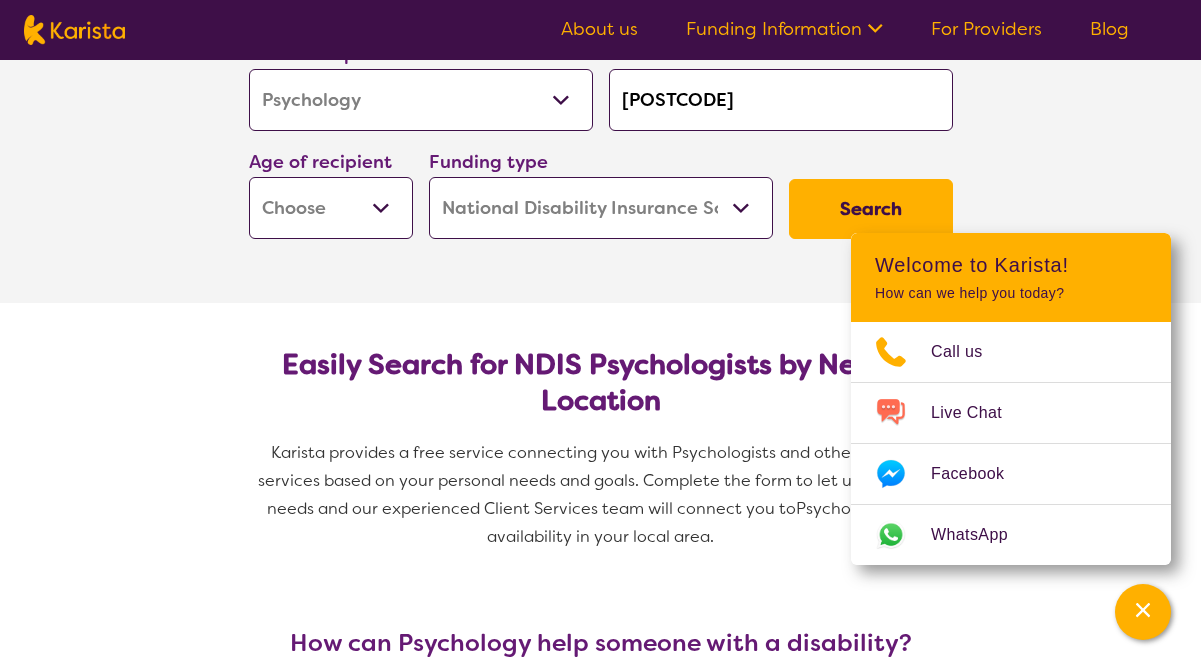 click on "Early Childhood - 0 to 9 Child - 10 to 11 Adolescent - 12 to 17 Adult - 18 to 64 Aged - 65+" at bounding box center (331, 208) 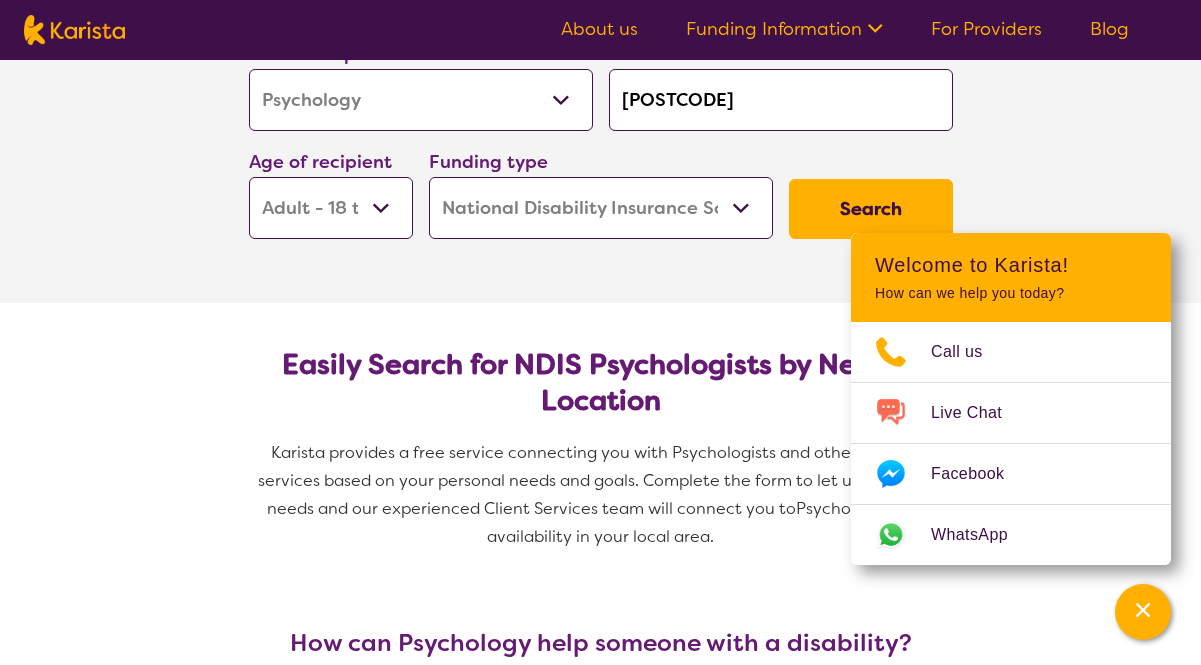 click on "Early Childhood - 0 to 9 Child - 10 to 11 Adolescent - 12 to 17 Adult - 18 to 64 Aged - 65+" at bounding box center (331, 208) 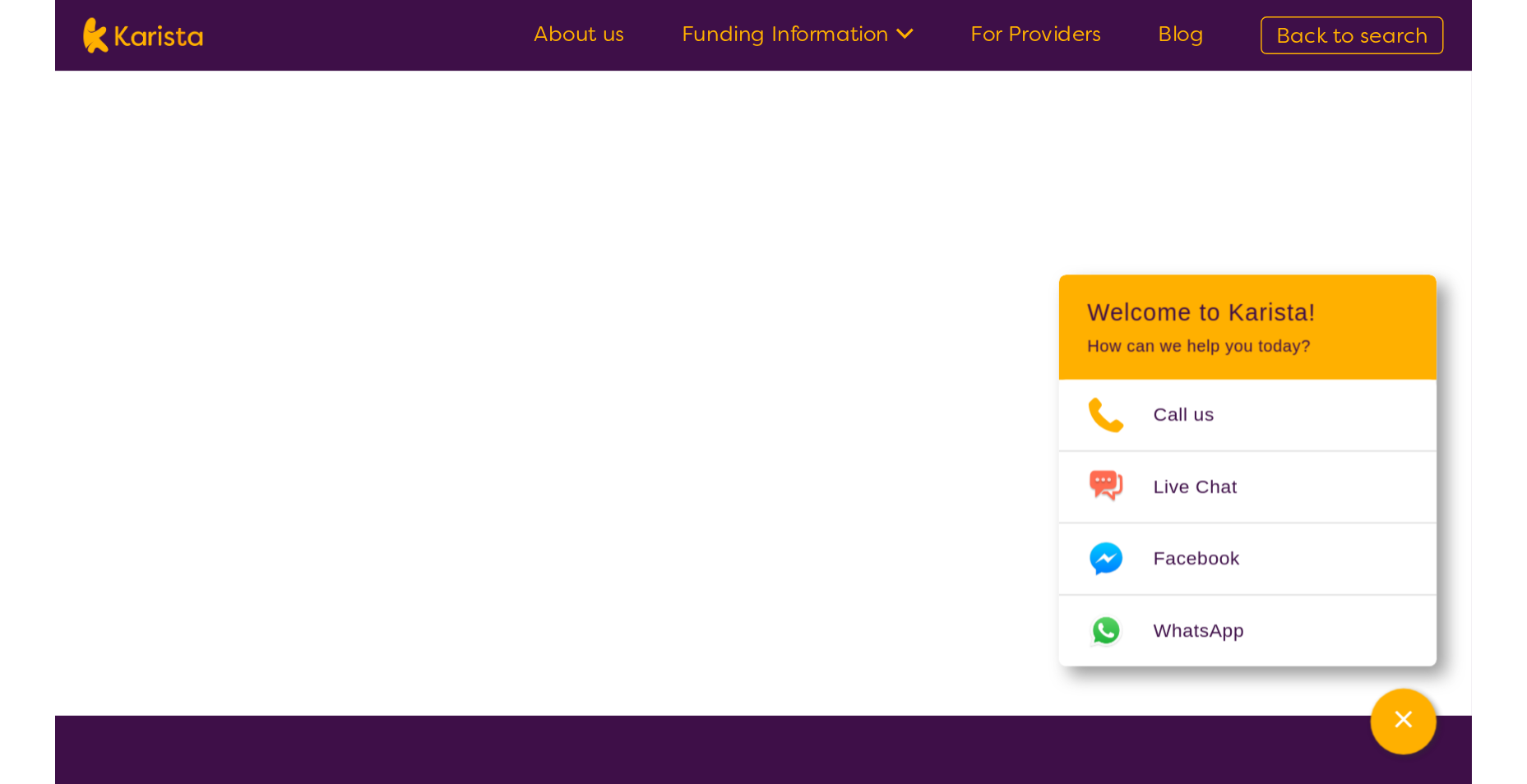 scroll, scrollTop: 0, scrollLeft: 0, axis: both 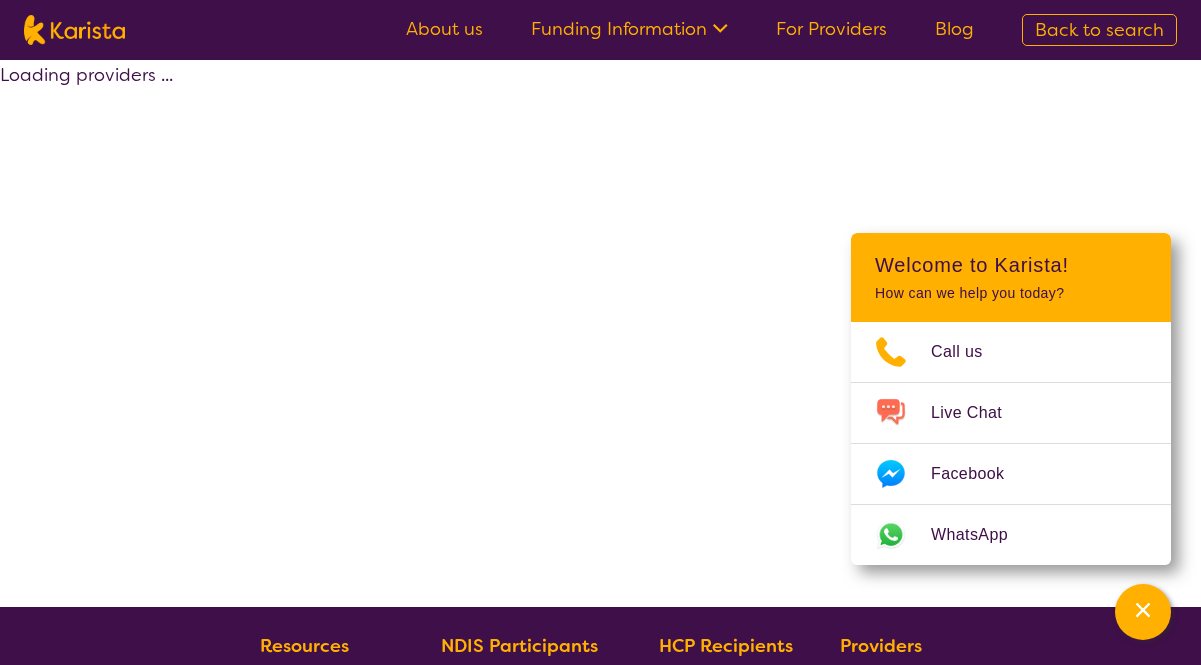 select on "by_score" 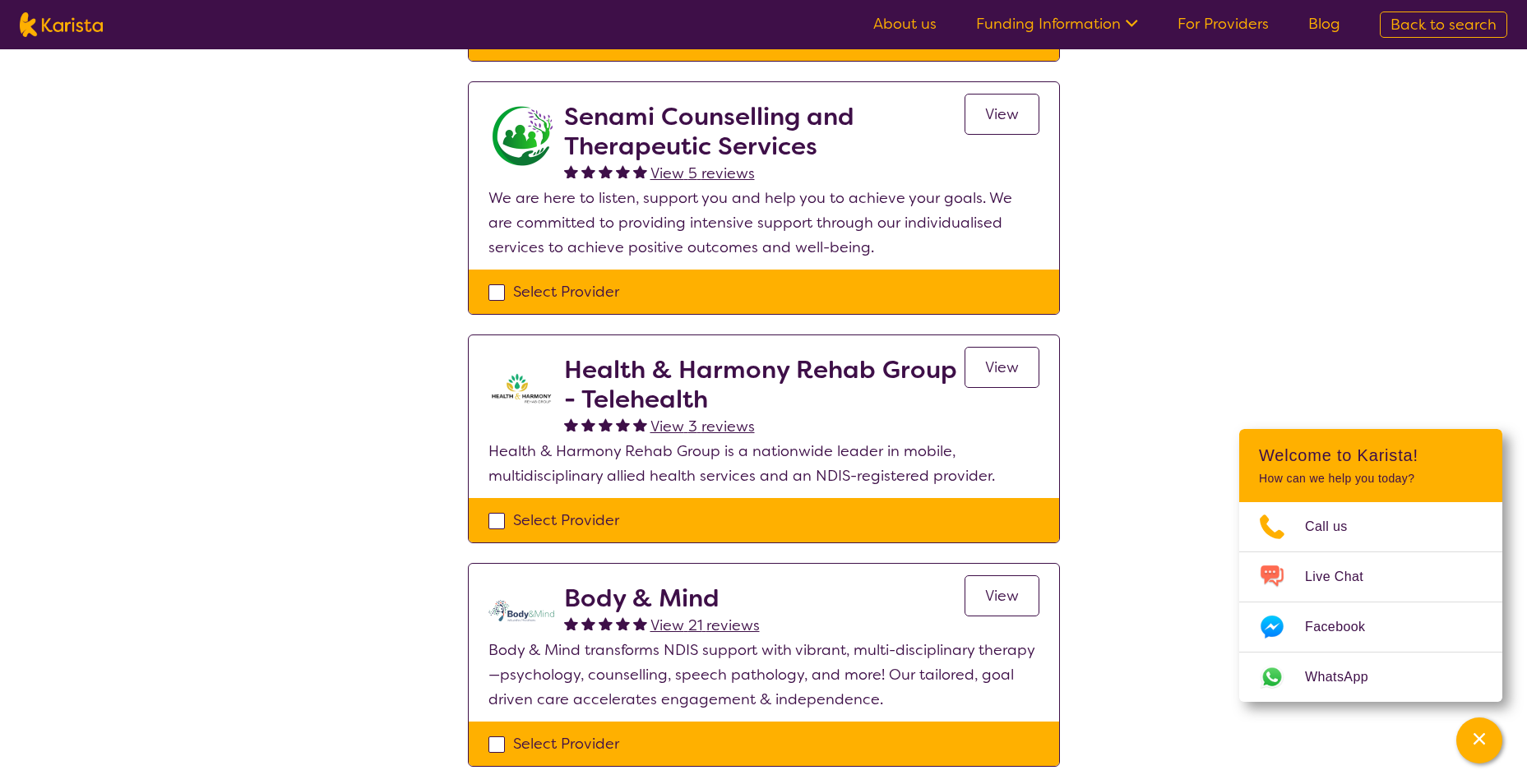 scroll, scrollTop: 411, scrollLeft: 0, axis: vertical 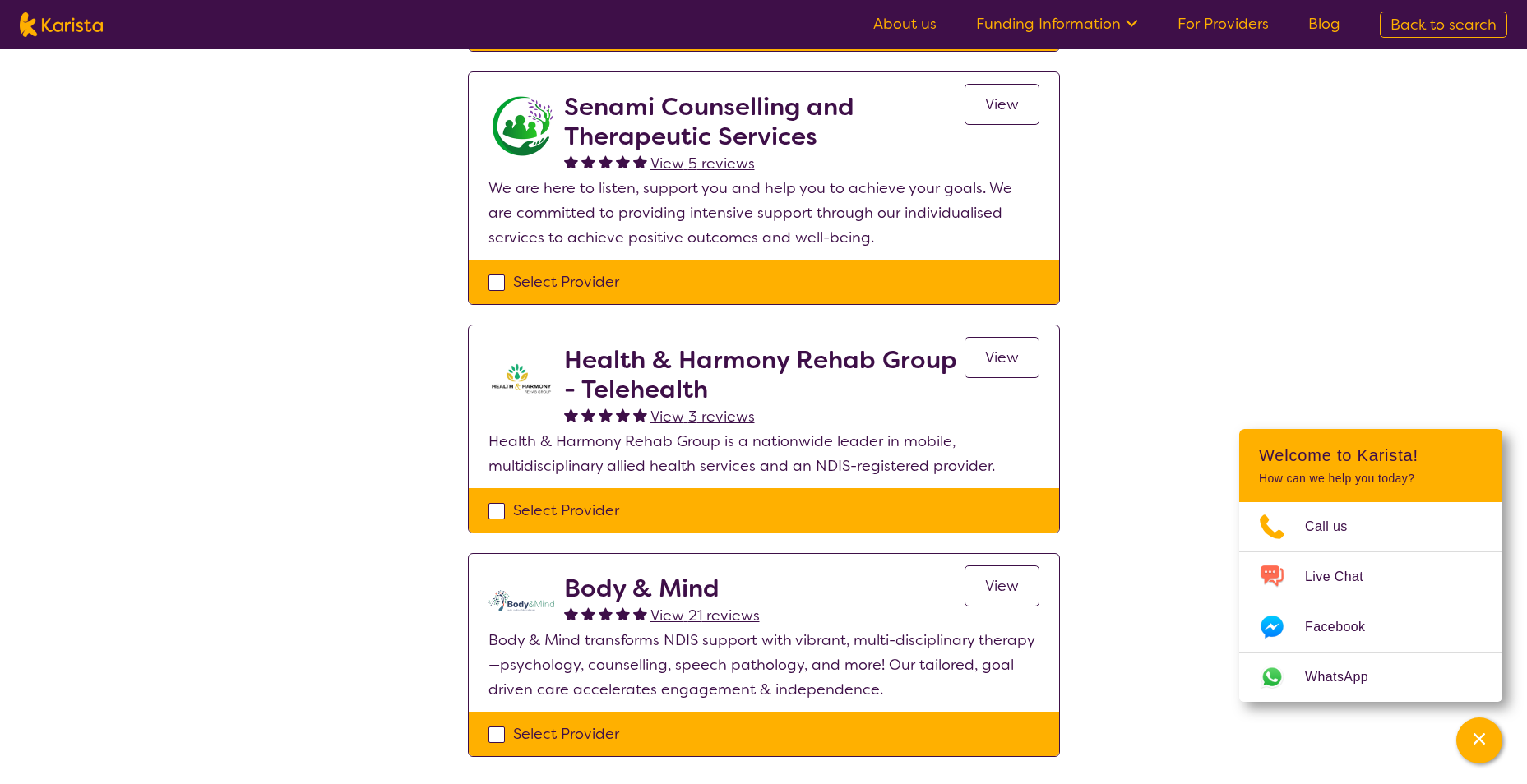 click on "View" at bounding box center (1002, 586) 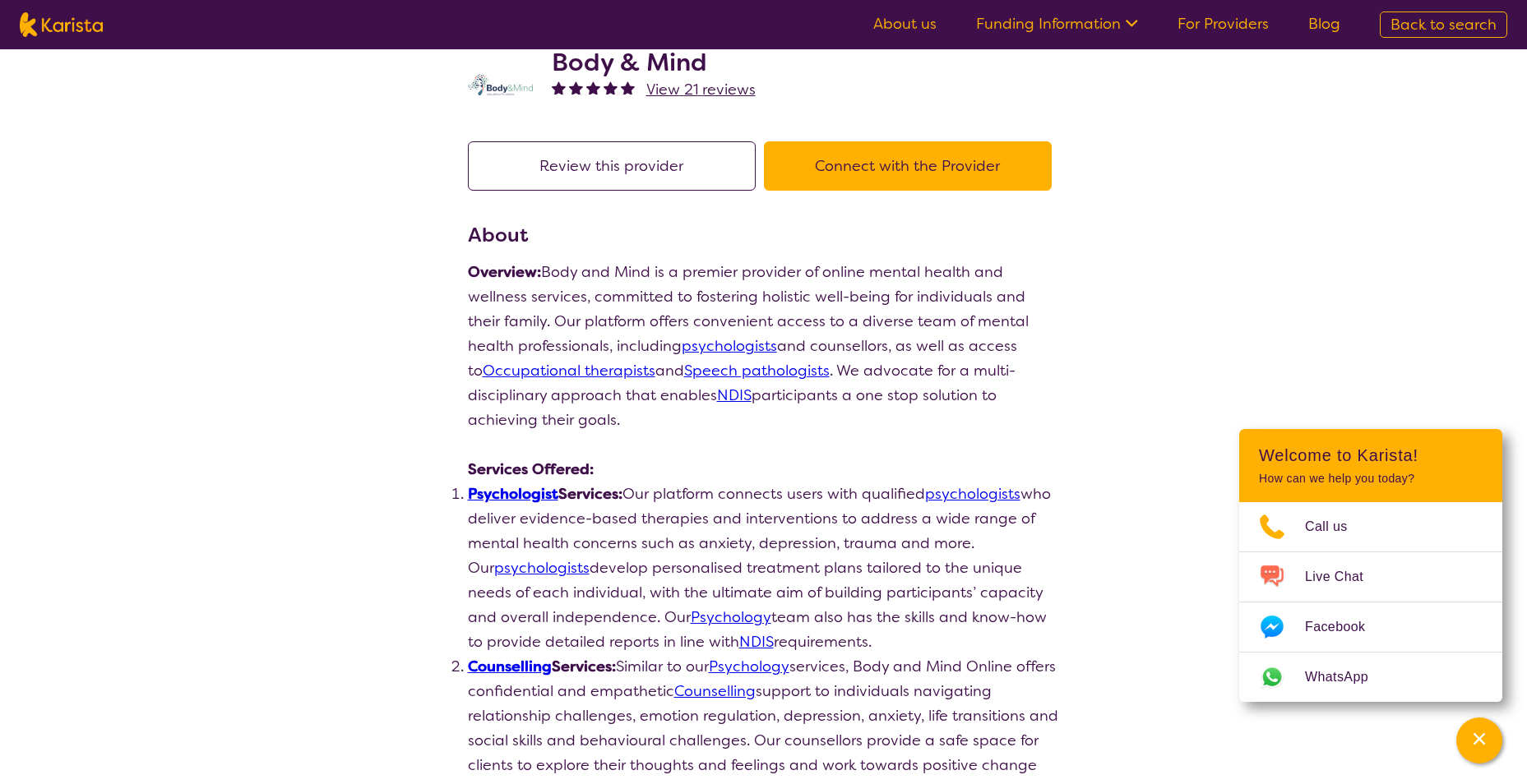 scroll, scrollTop: 0, scrollLeft: 0, axis: both 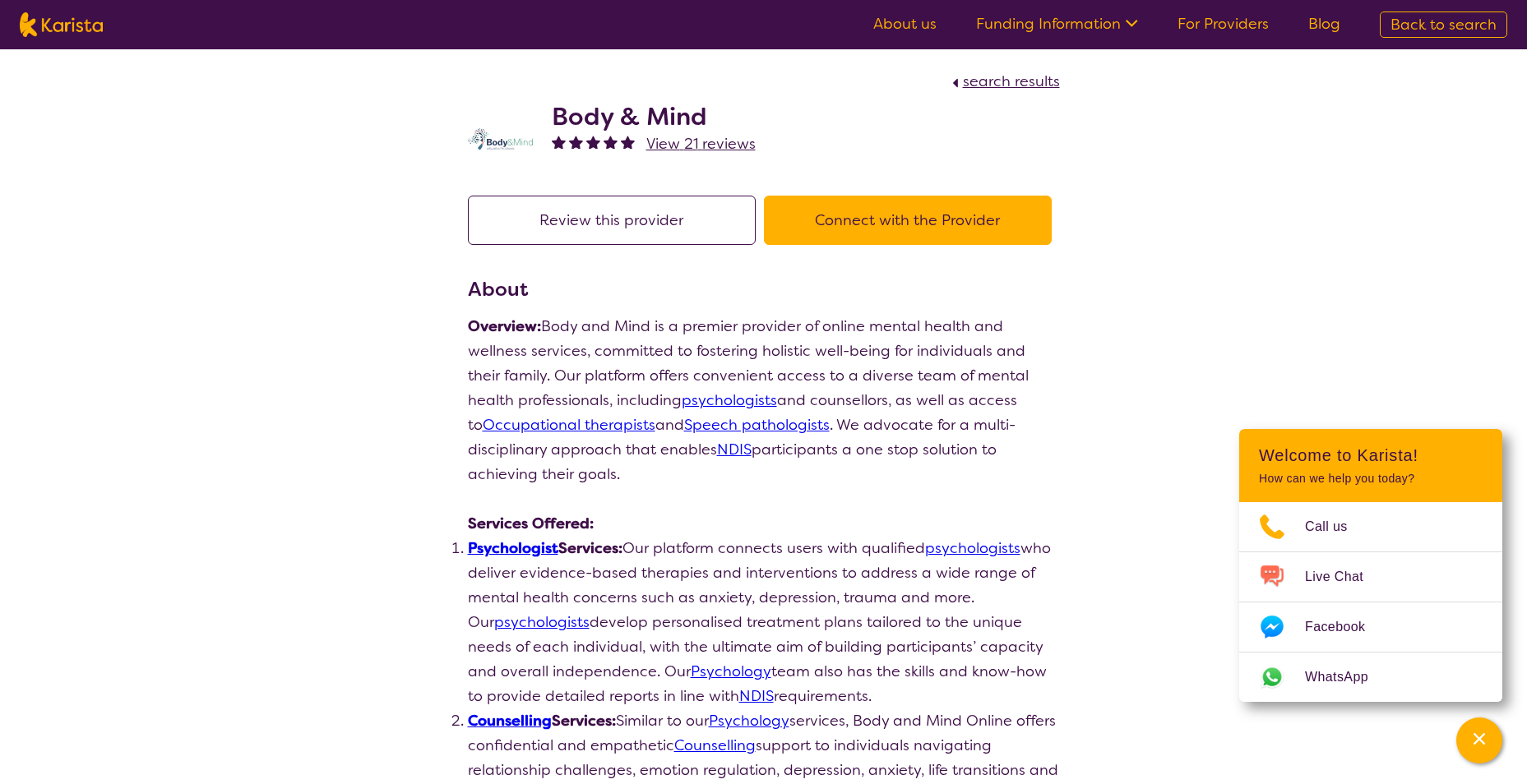 click on "Connect with the Provider" at bounding box center (908, 220) 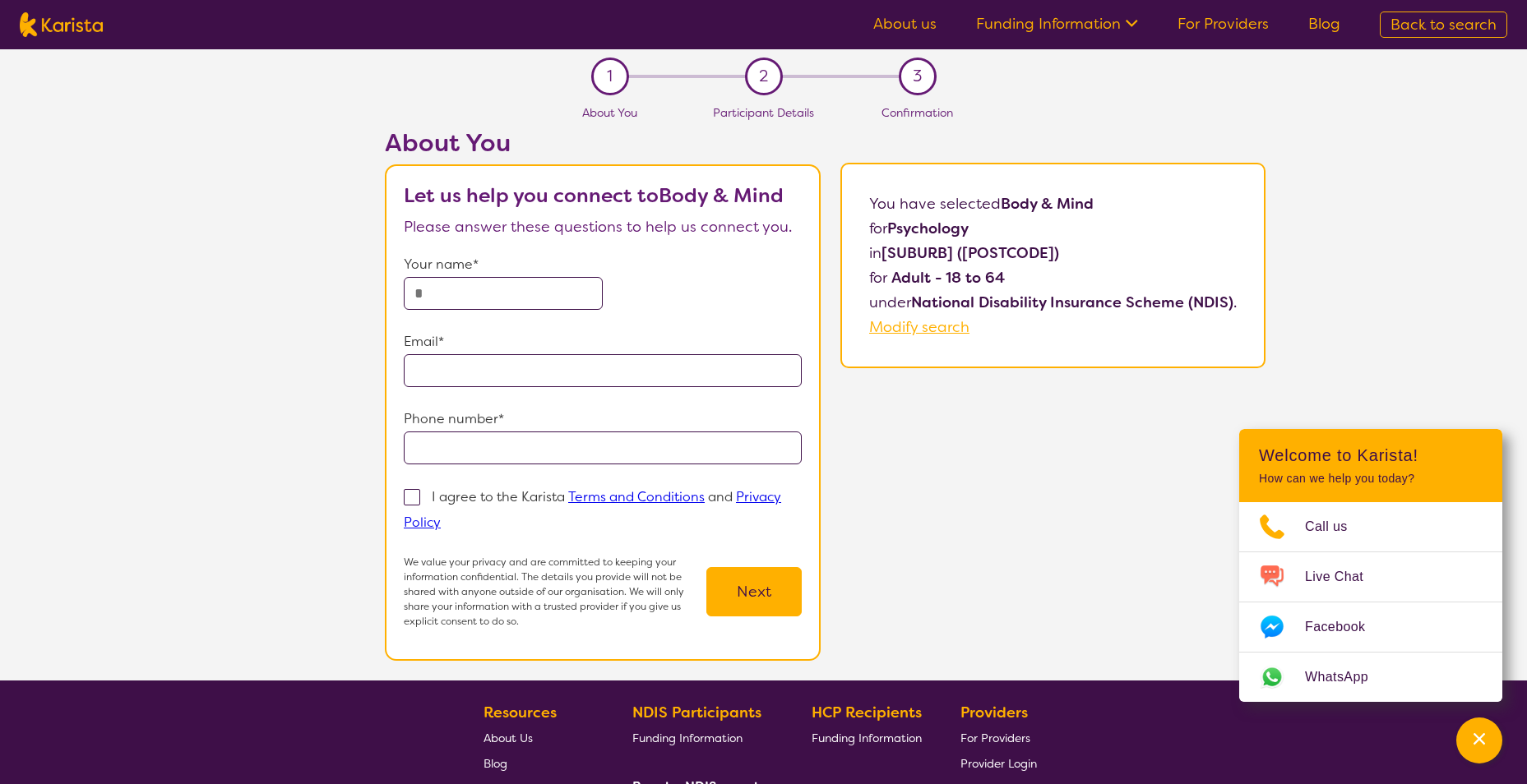 click at bounding box center (503, 293) 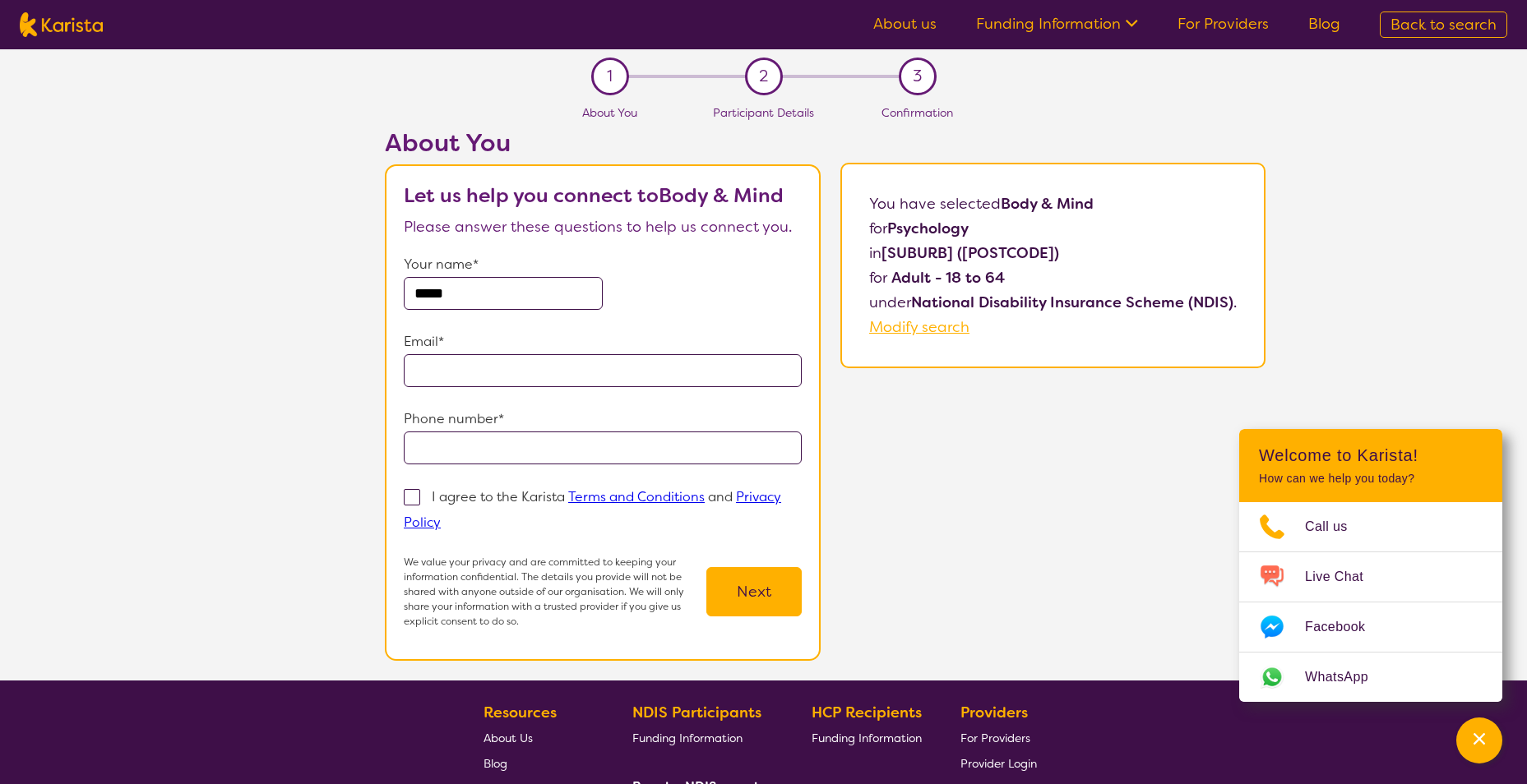 type on "*****" 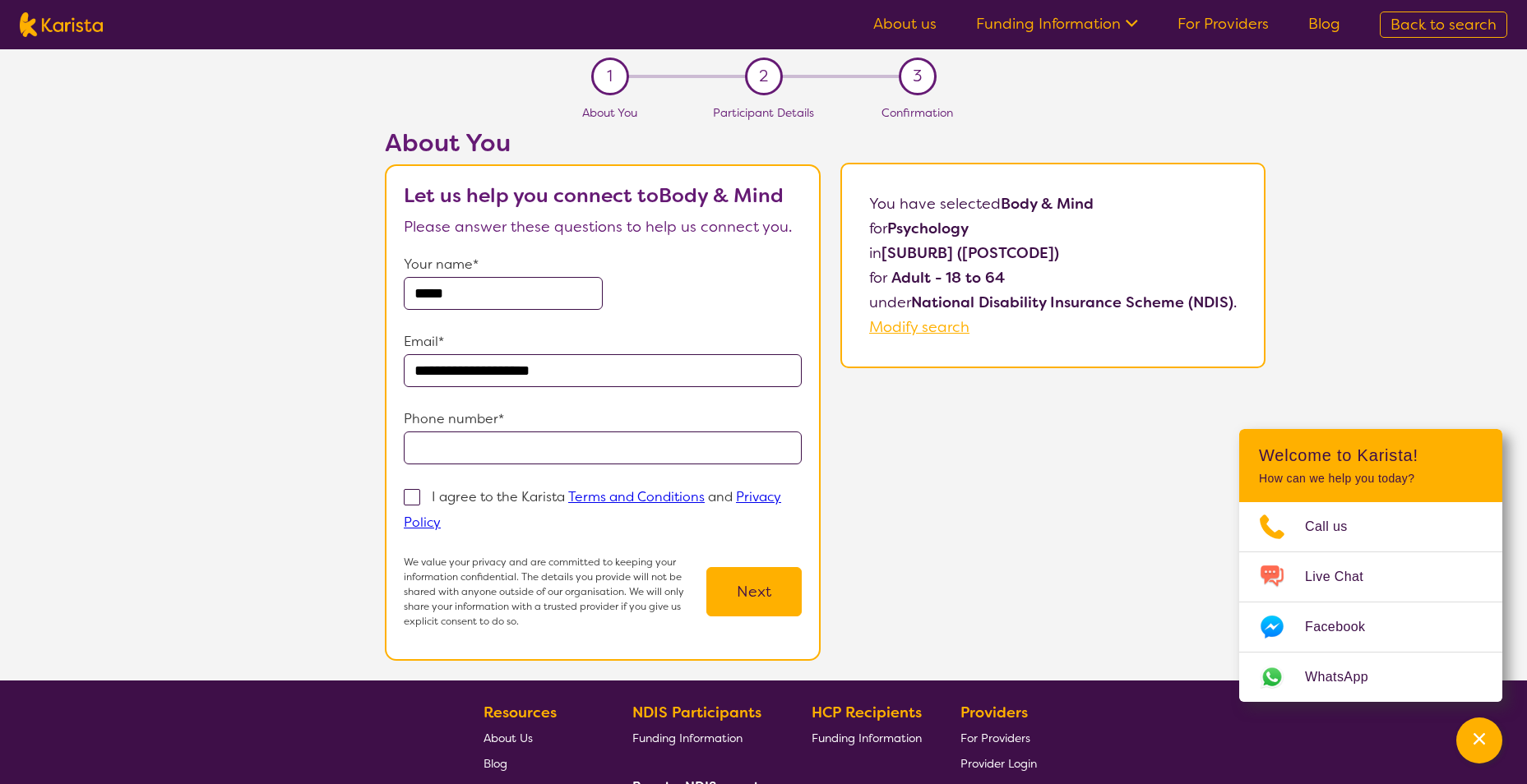 type on "**********" 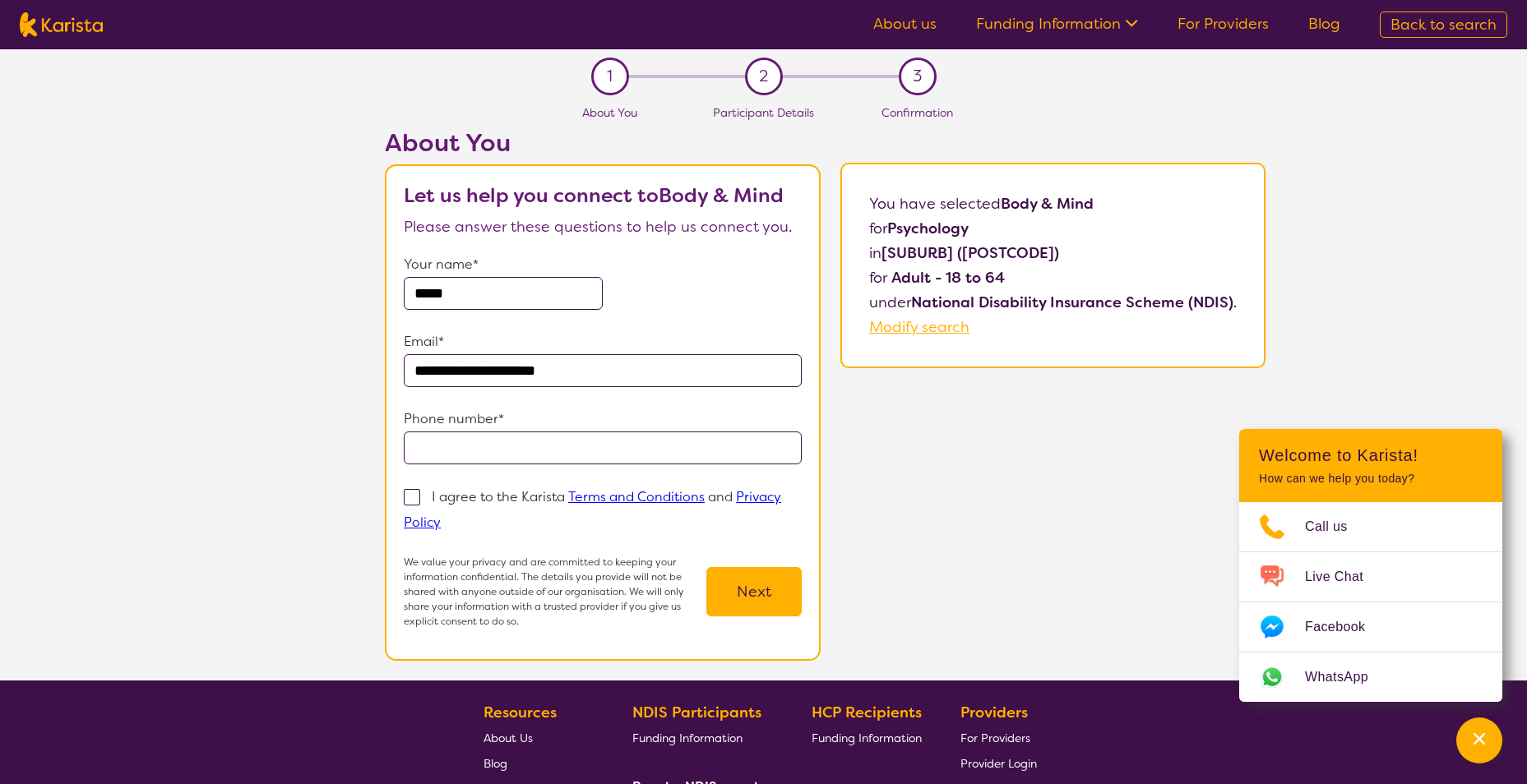 type on "**********" 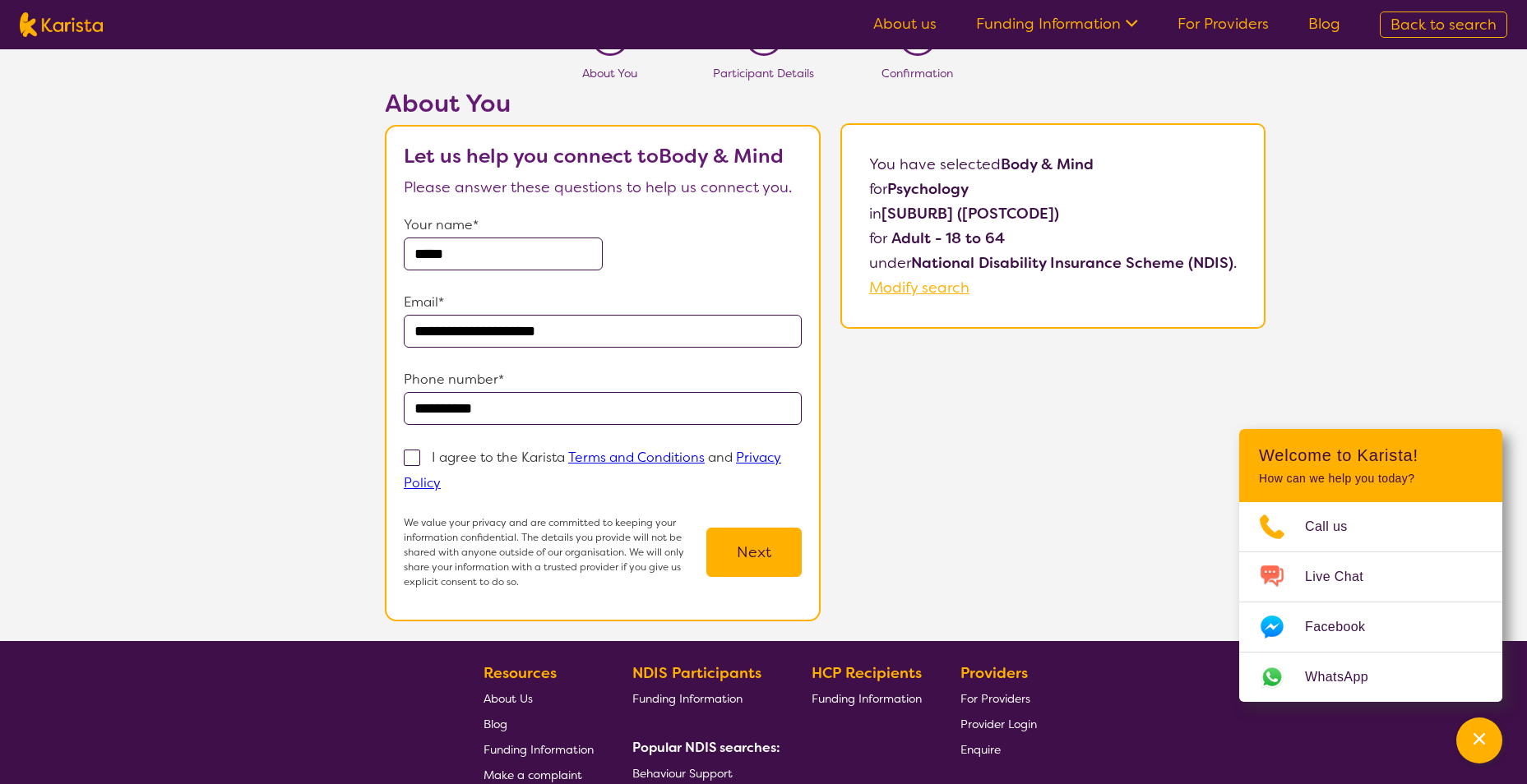 scroll, scrollTop: 0, scrollLeft: 0, axis: both 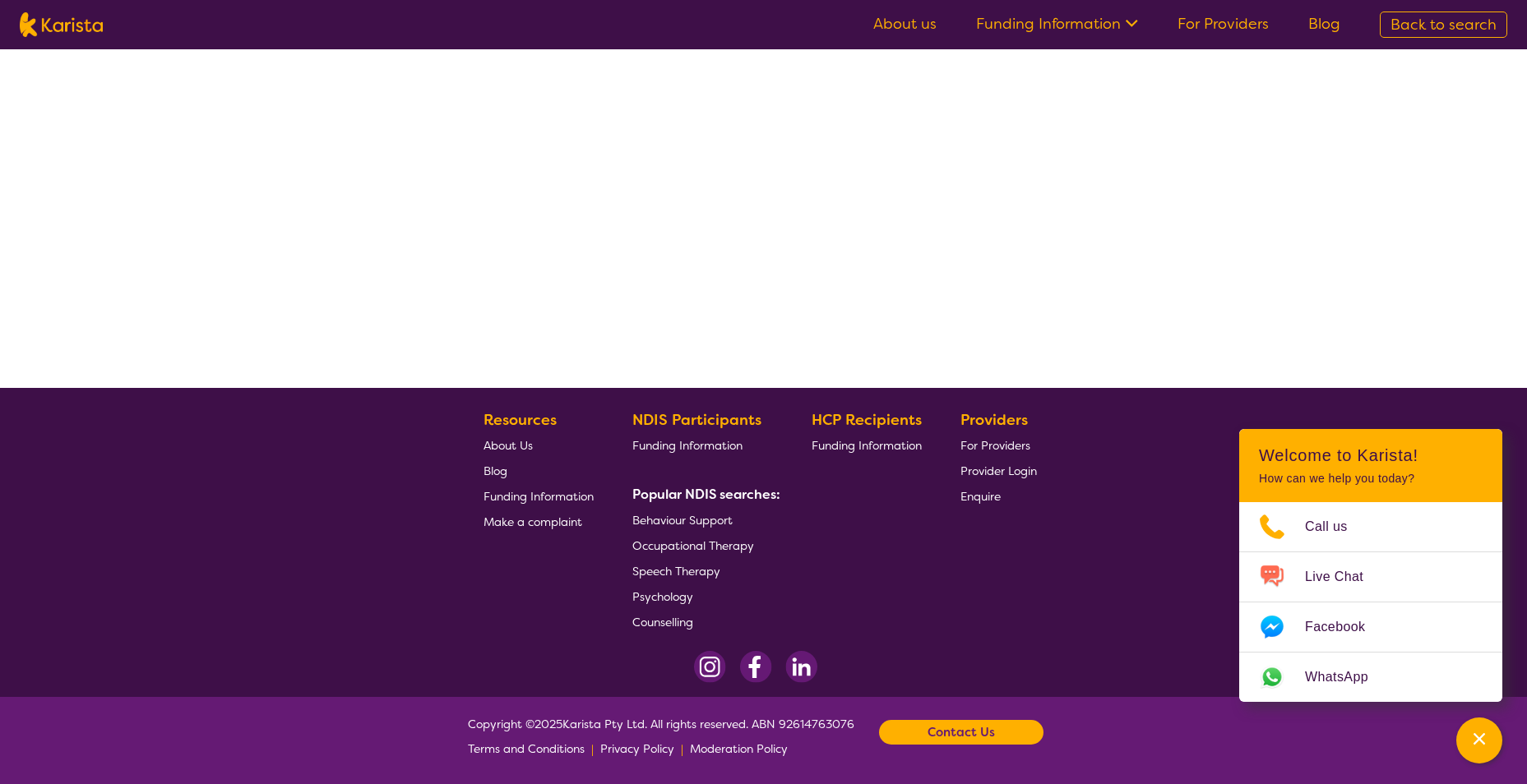 select on "by_score" 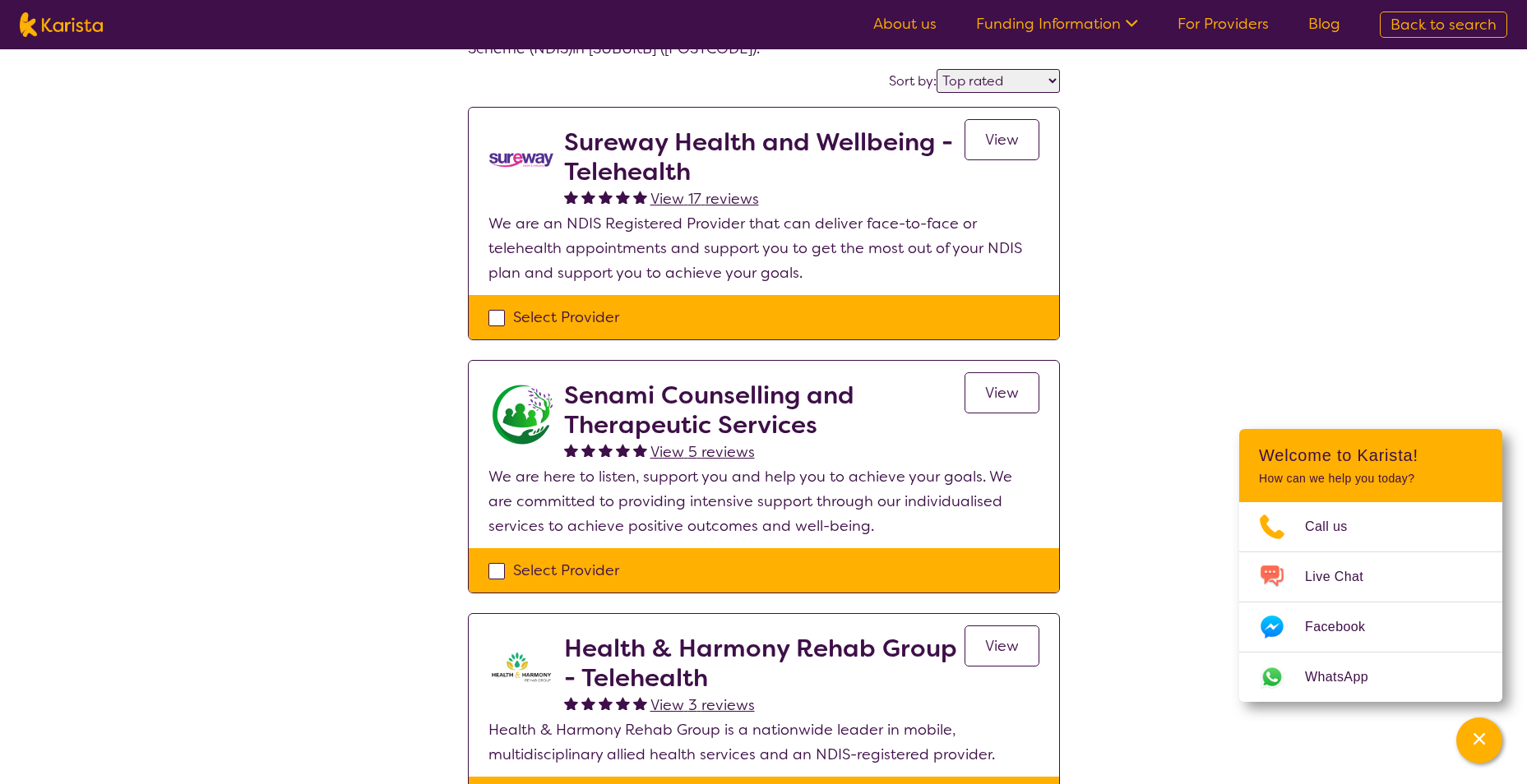 scroll, scrollTop: 164, scrollLeft: 0, axis: vertical 